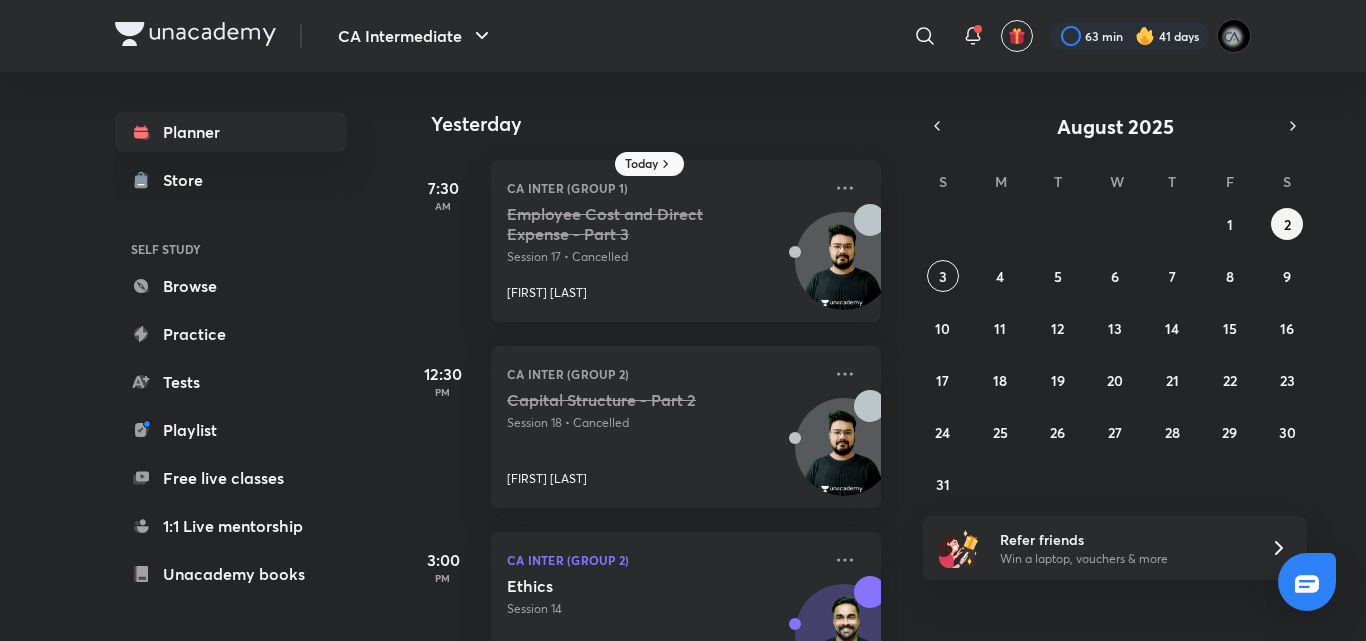 scroll, scrollTop: 0, scrollLeft: 0, axis: both 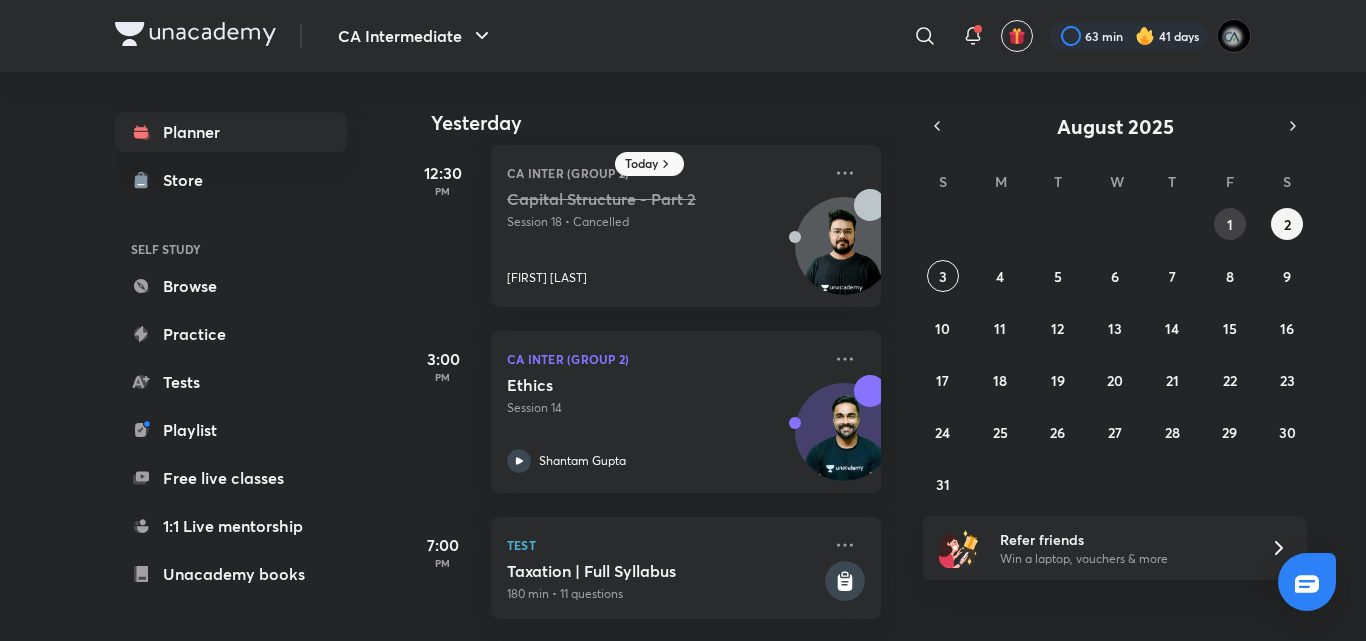 click on "1" at bounding box center [1230, 224] 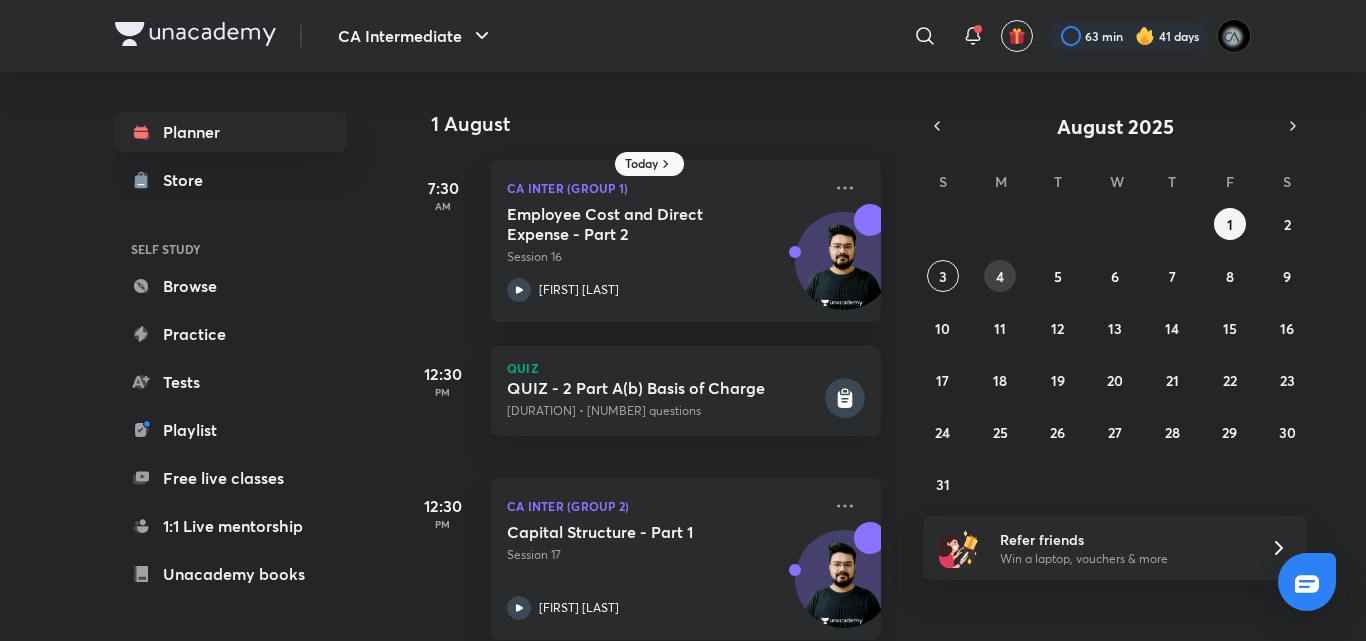 click on "4" at bounding box center (1000, 276) 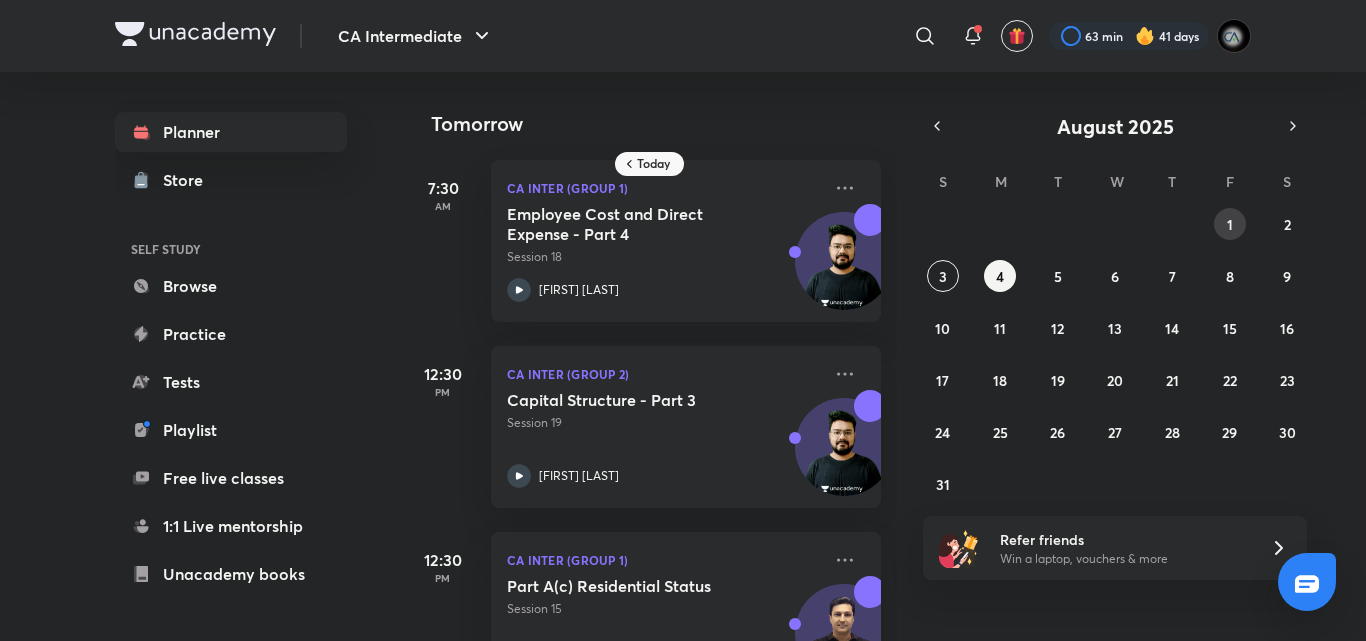 click on "1" at bounding box center (1230, 224) 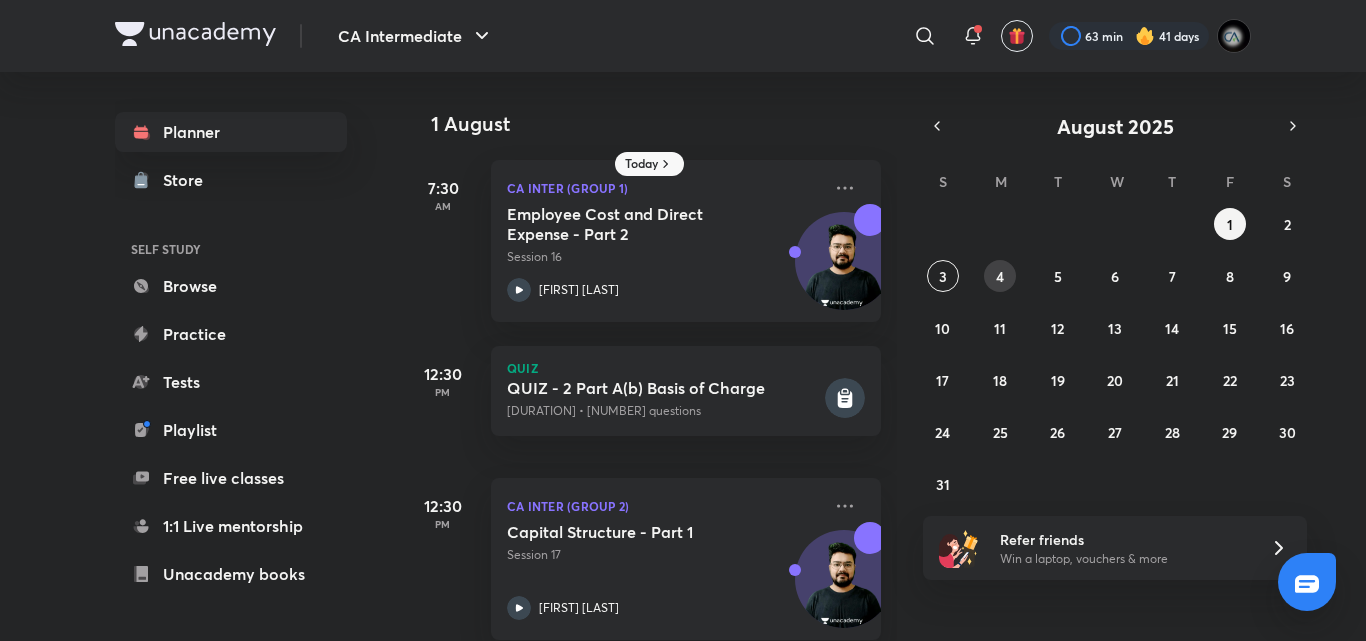 click on "4" at bounding box center [1000, 276] 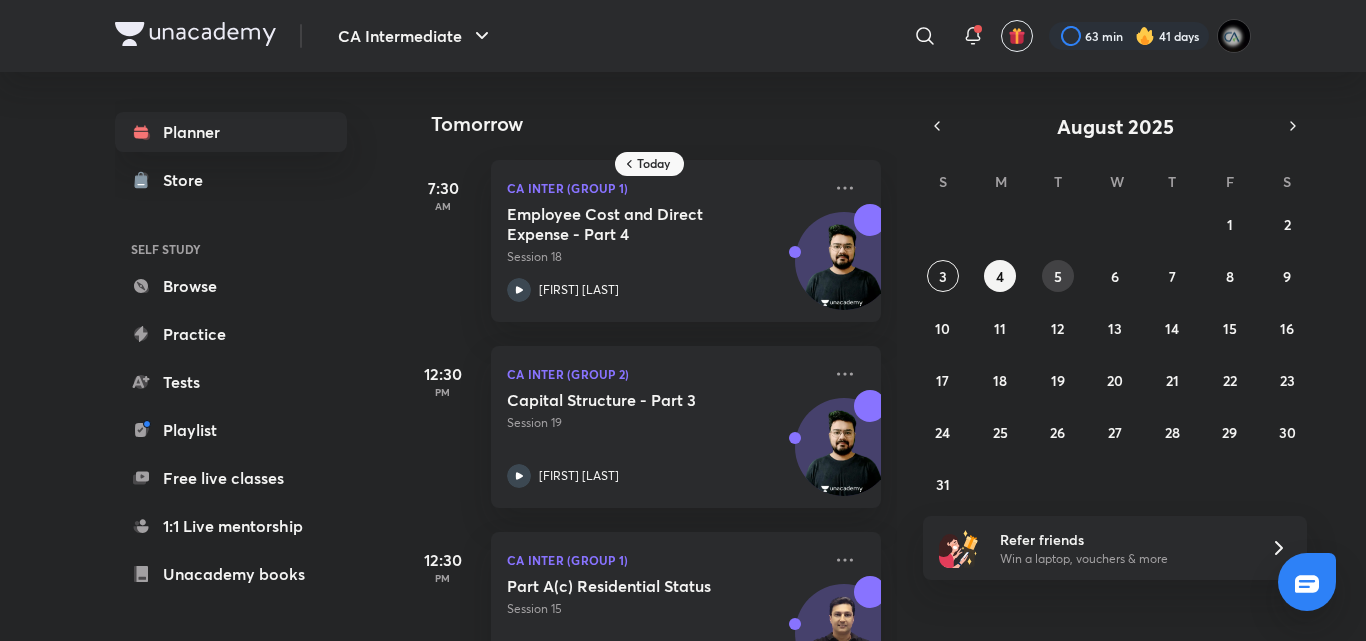 click on "5" at bounding box center [1058, 276] 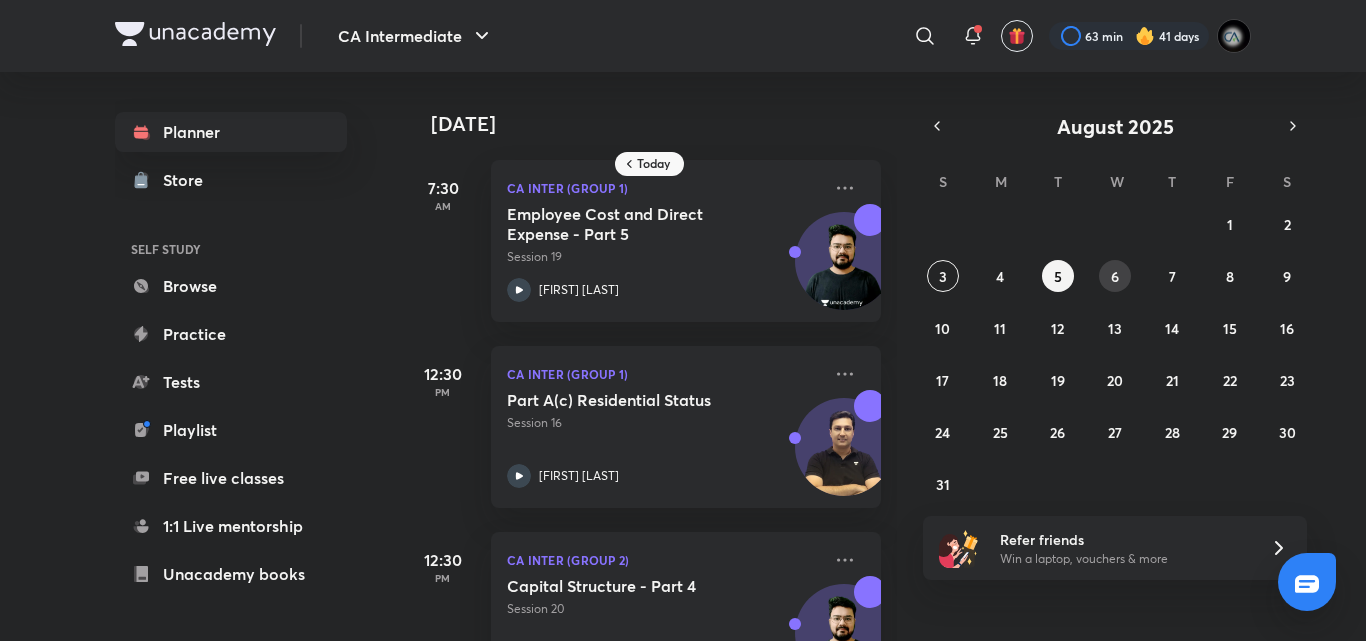 click on "6" at bounding box center [1115, 276] 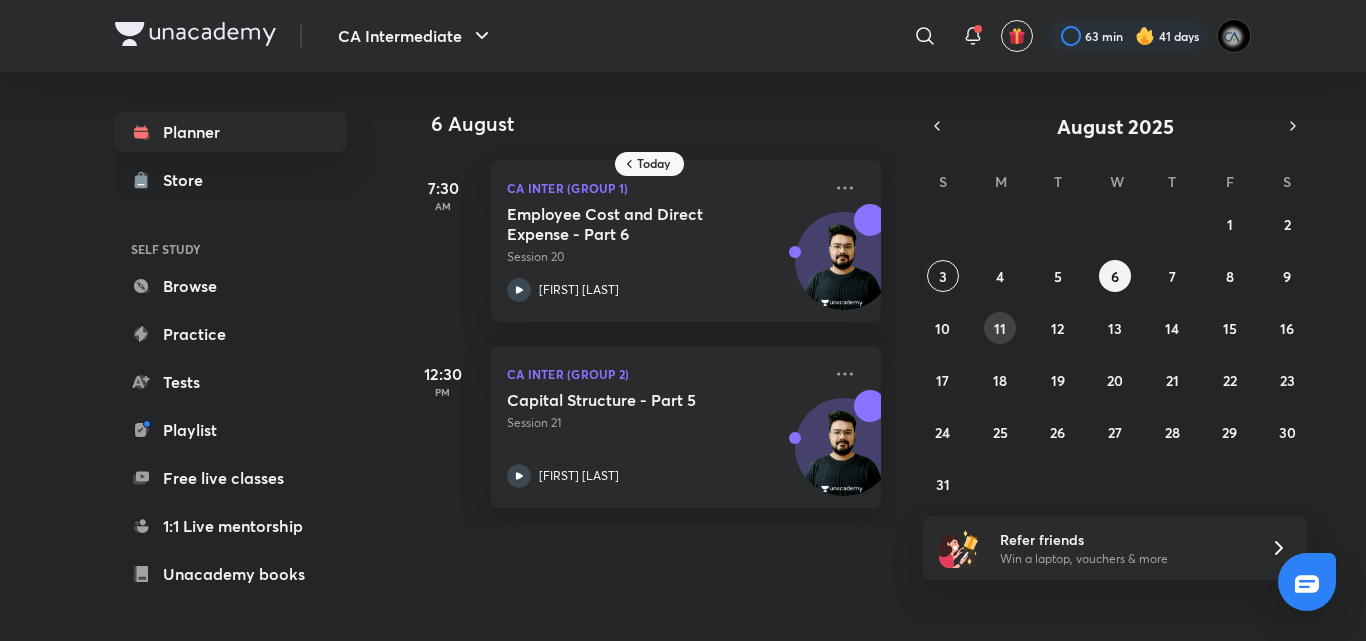 click on "11" at bounding box center (1000, 328) 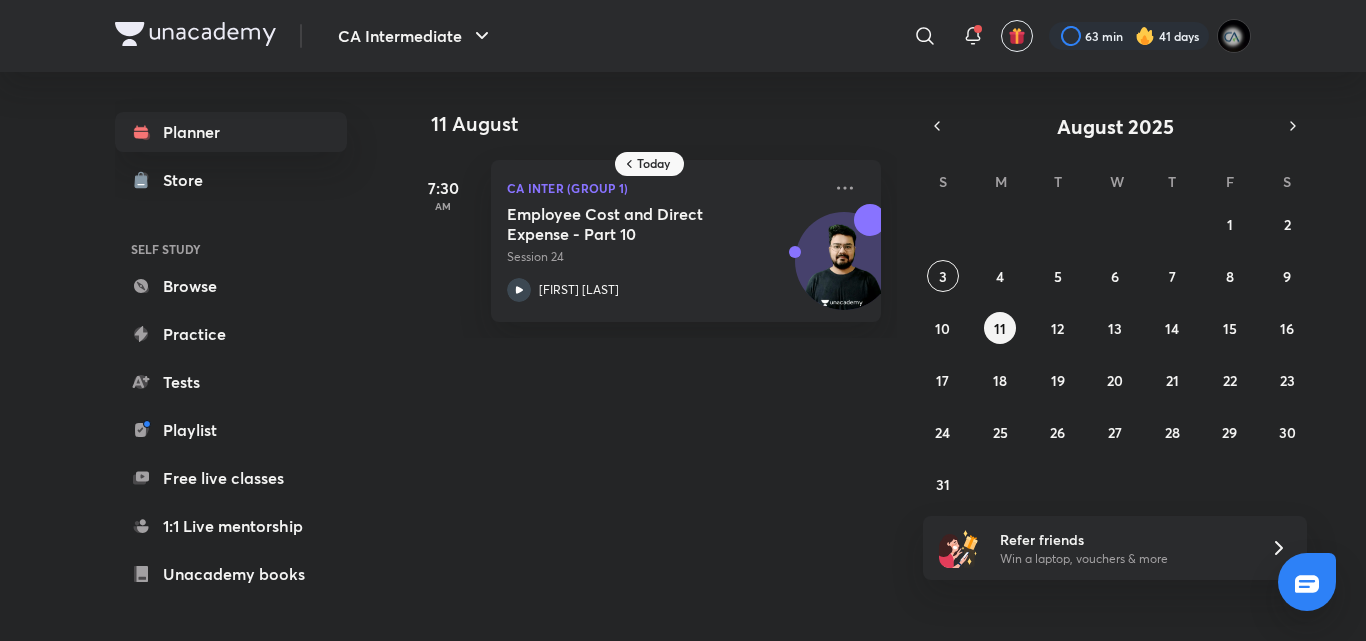 click on "27 28 29 30 31 1 2 3 4 5 6 7 8 9 10 11 12 13 14 15 16 17 18 19 20 21 22 23 24 25 26 27 28 29 30 31 1 2 3 4 5 6" at bounding box center [1115, 354] 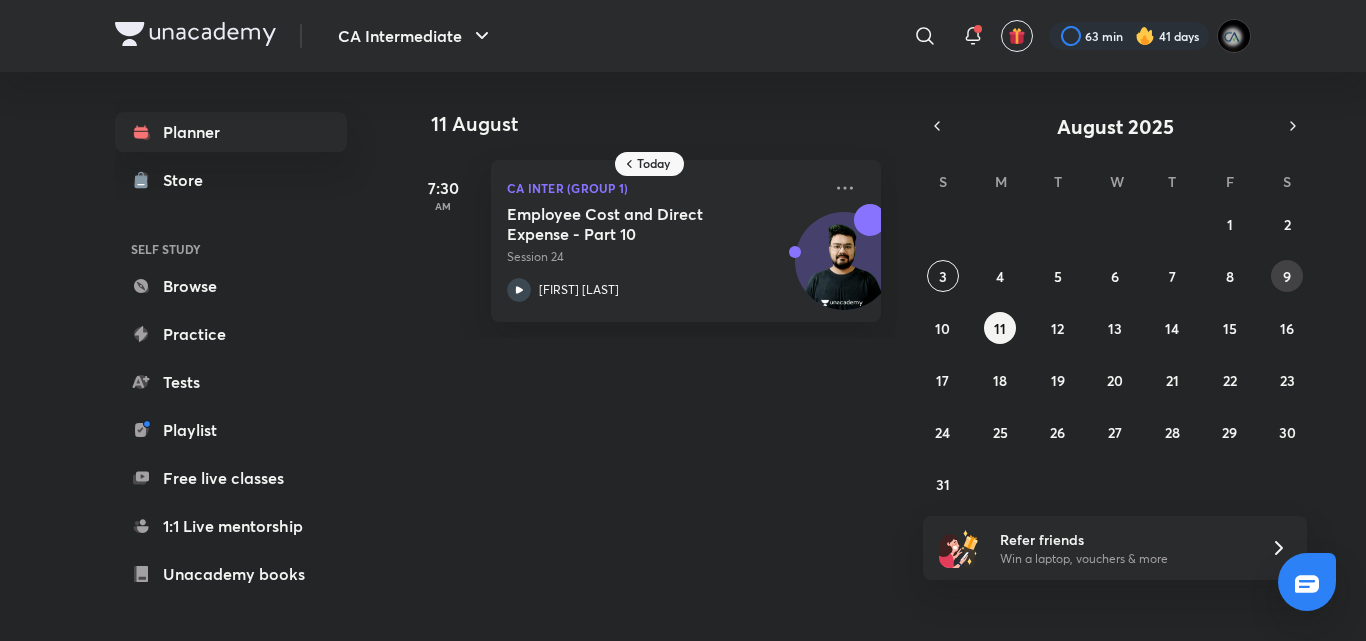 click on "9" at bounding box center (1287, 276) 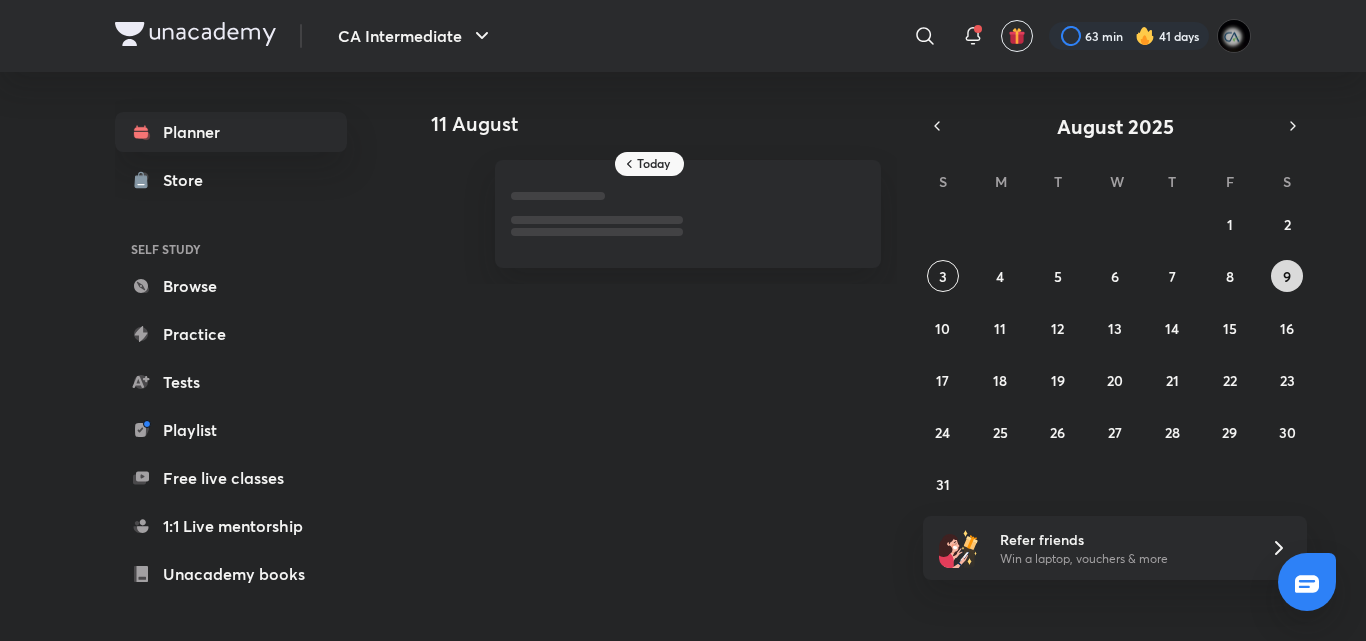 click on "9" at bounding box center (1287, 276) 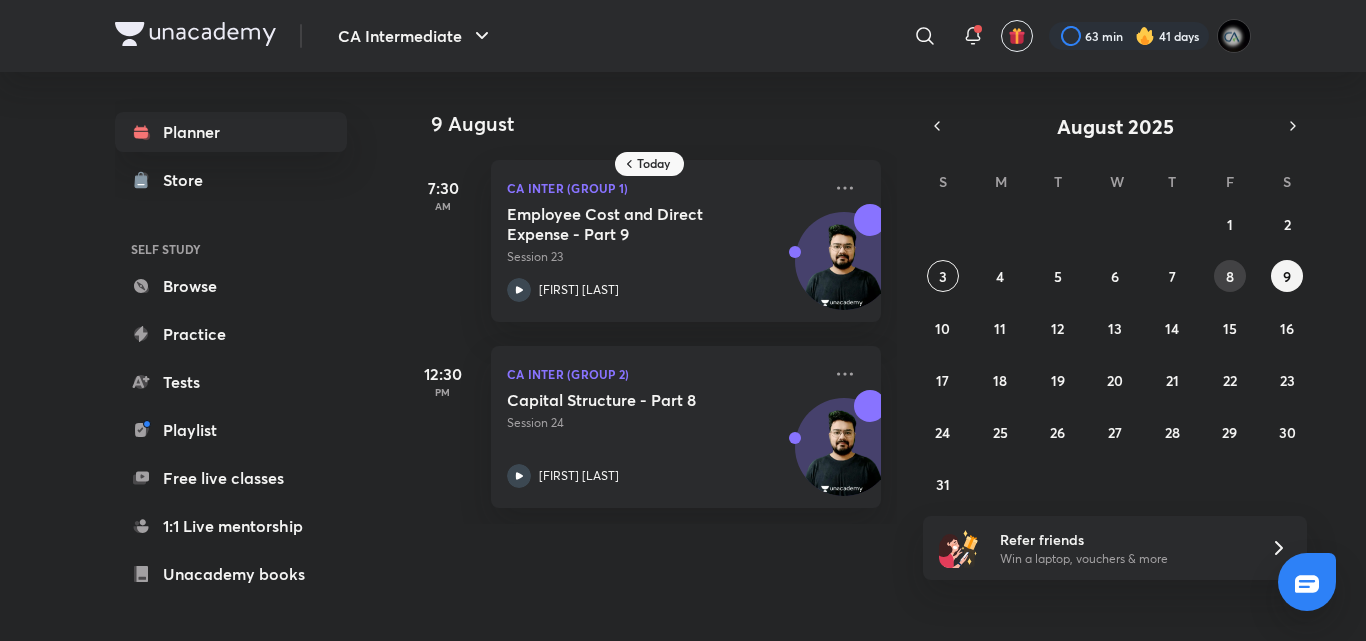 click on "8" at bounding box center (1230, 276) 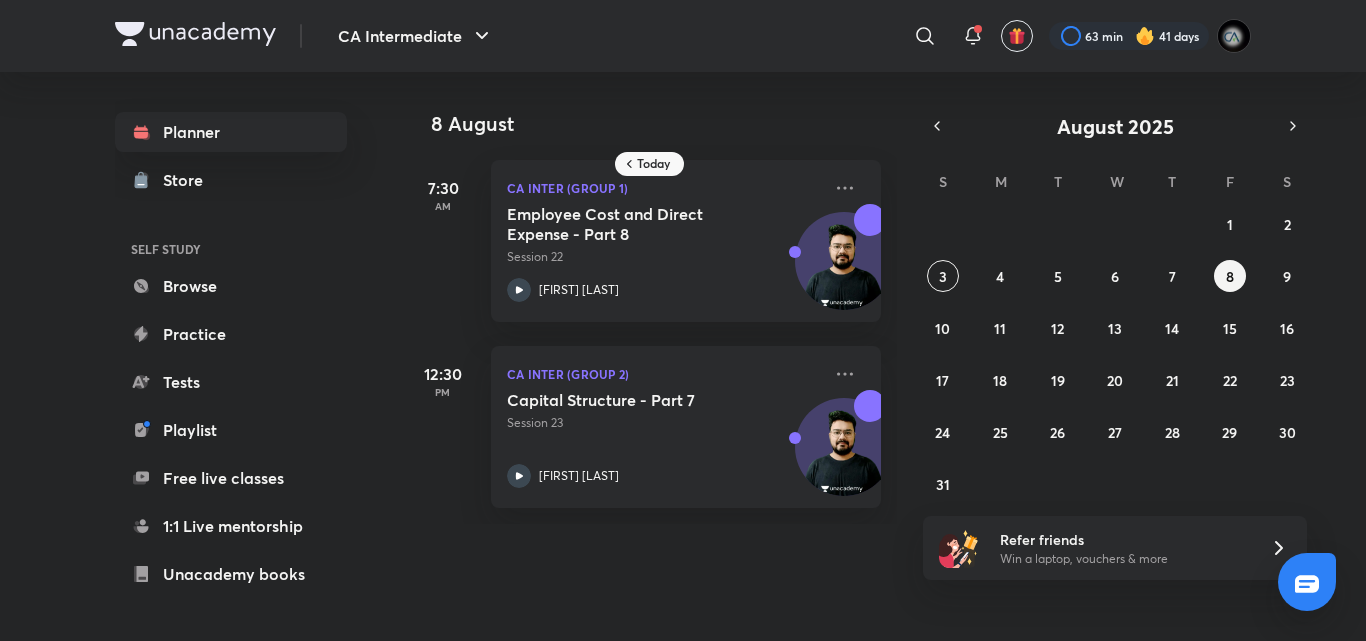 click on "27 28 29 30 31 1 2 3 4 5 6 7 8 9 10 11 12 13 14 15 16 17 18 19 20 21 22 23 24 25 26 27 28 29 30 31 1 2 3 4 5 6" at bounding box center [1115, 354] 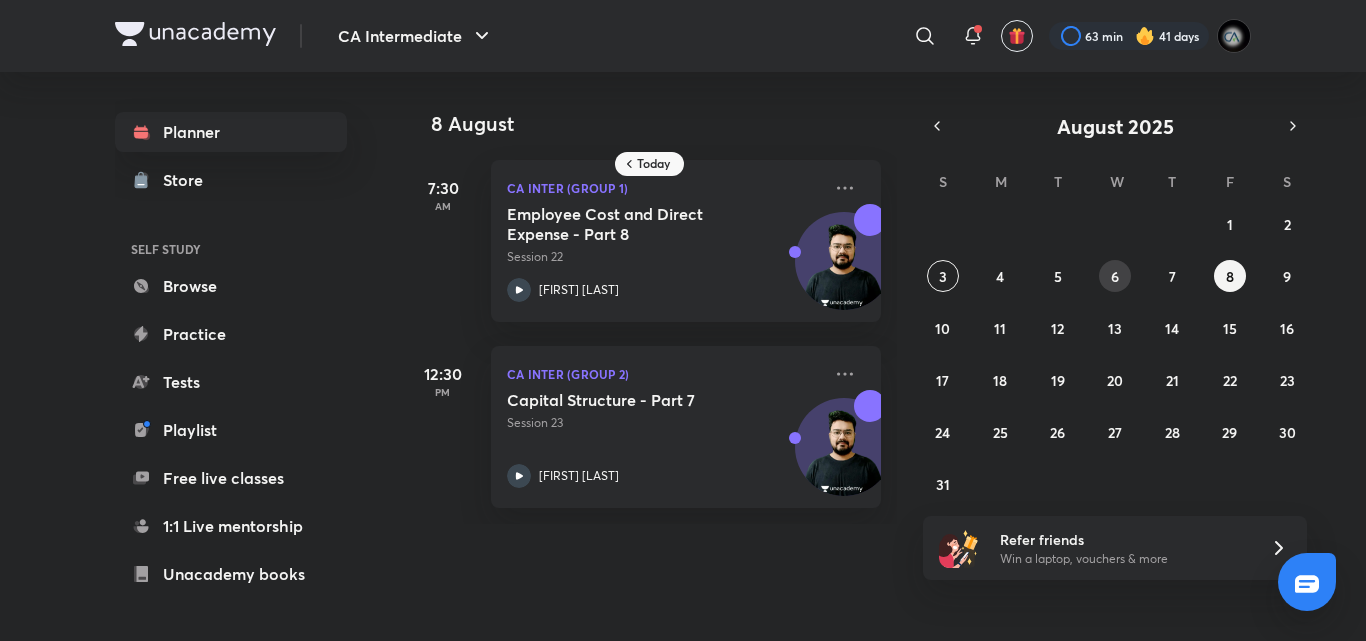 click on "6" at bounding box center [1115, 276] 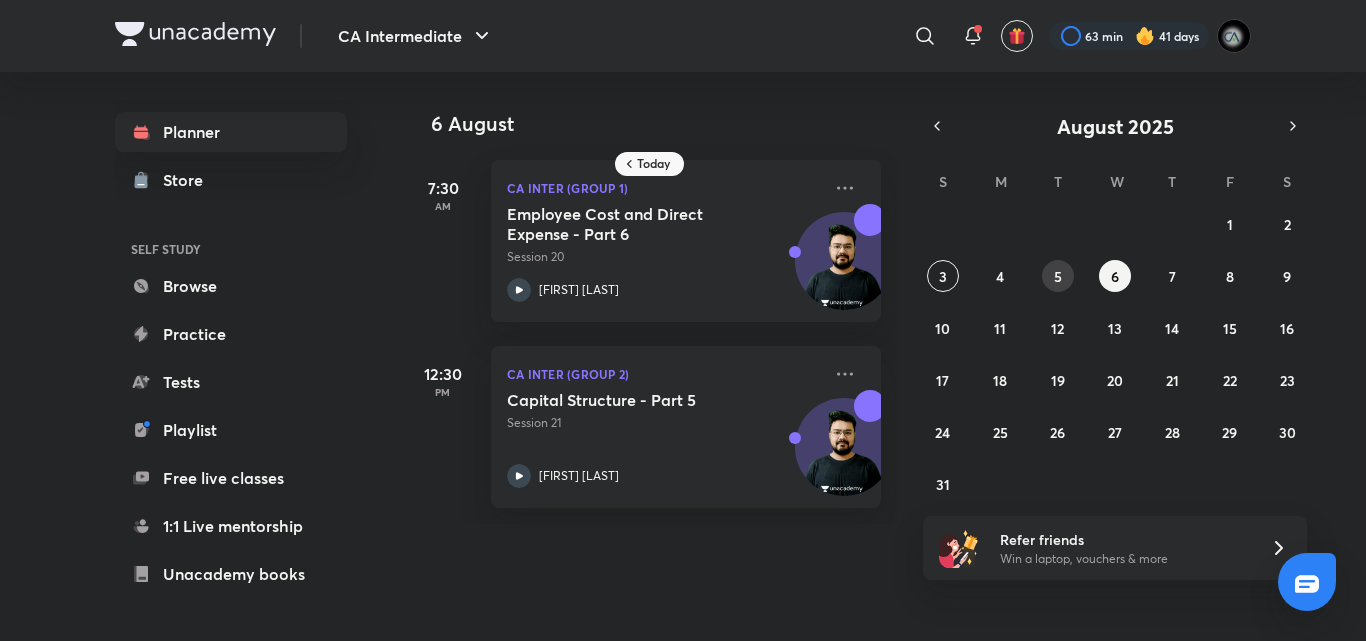 click on "5" at bounding box center [1058, 276] 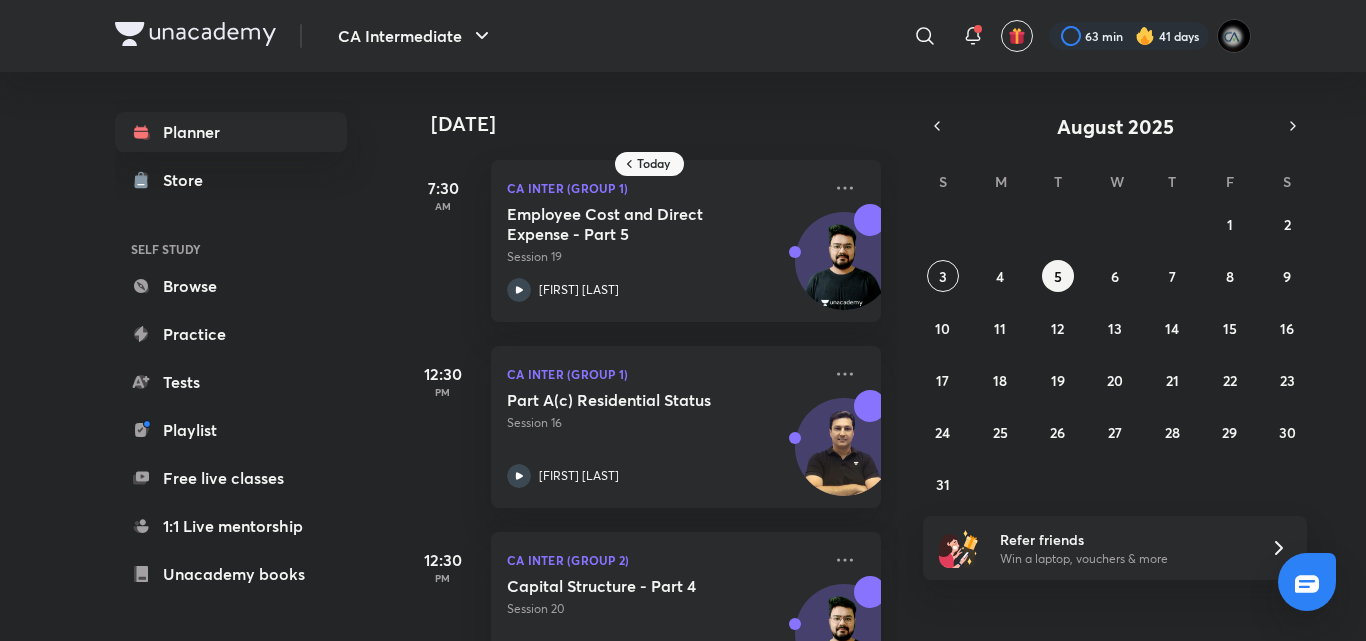 scroll, scrollTop: 216, scrollLeft: 0, axis: vertical 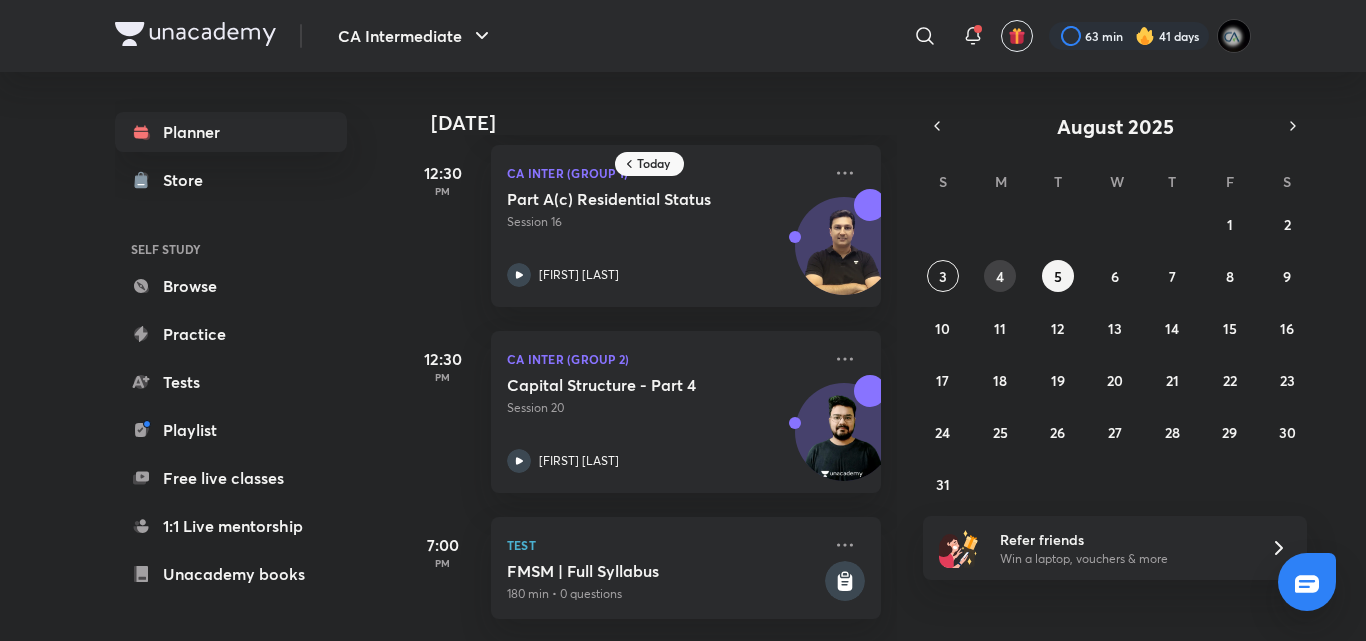 click on "4" at bounding box center [1000, 276] 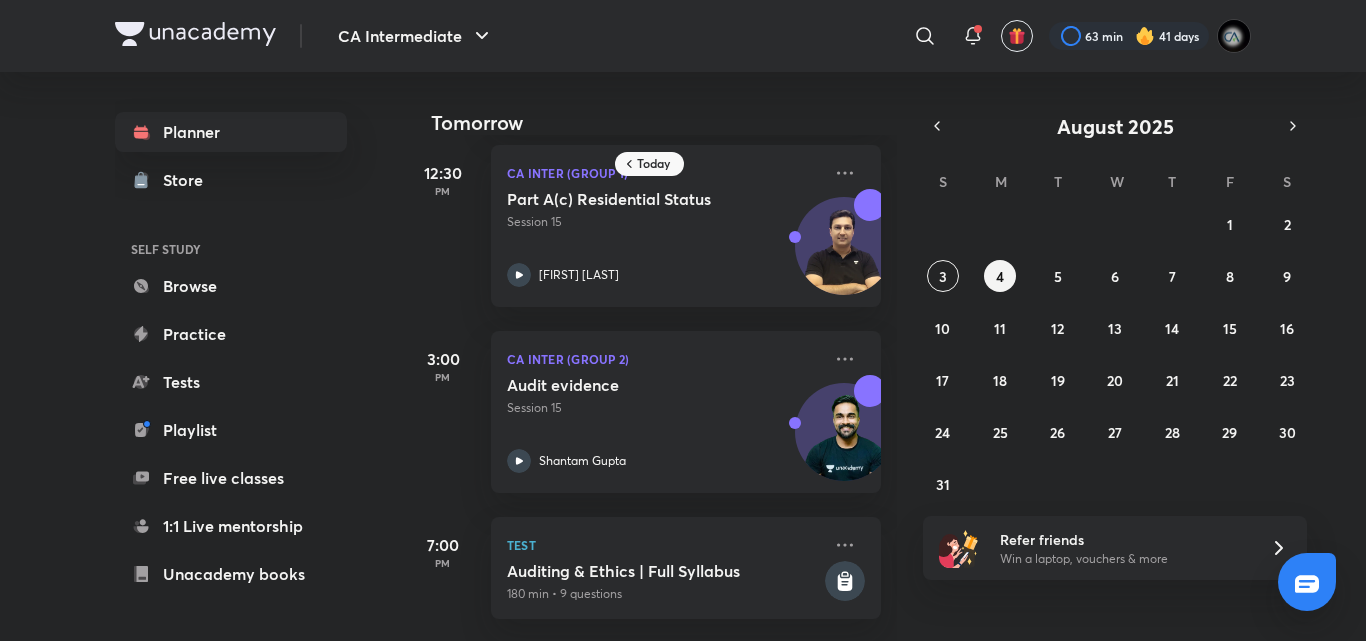scroll, scrollTop: 0, scrollLeft: 0, axis: both 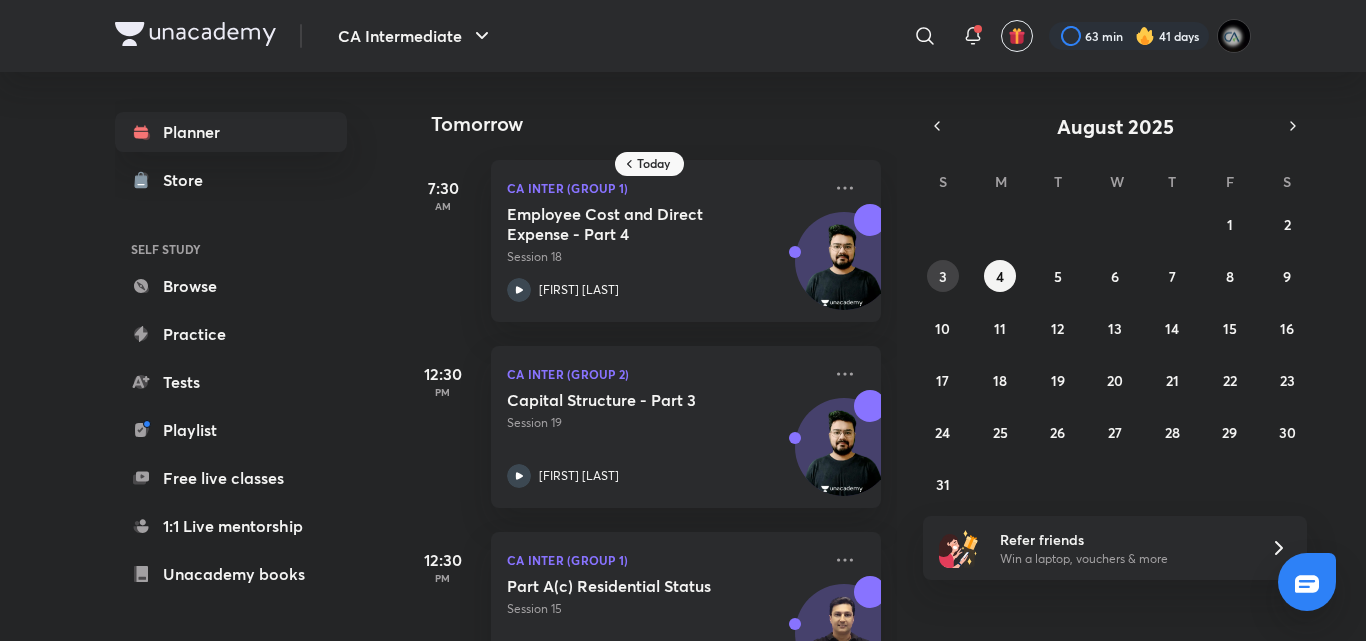 click on "3" at bounding box center [943, 276] 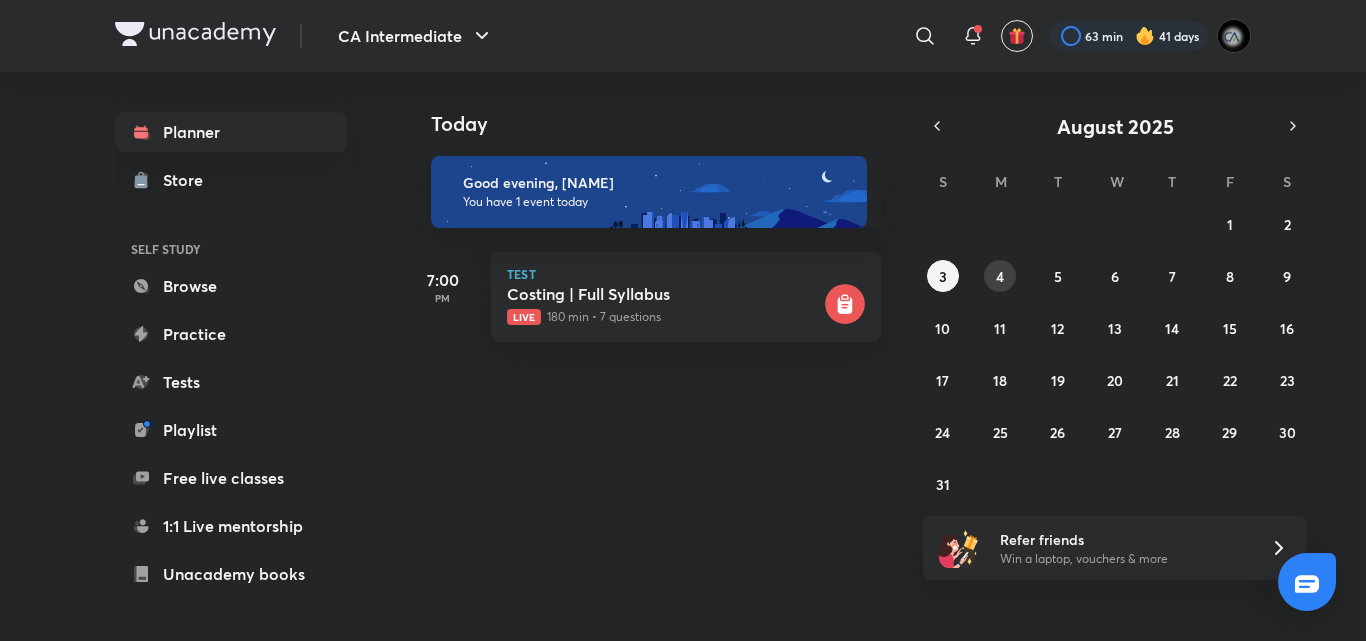 click on "4" at bounding box center (1000, 276) 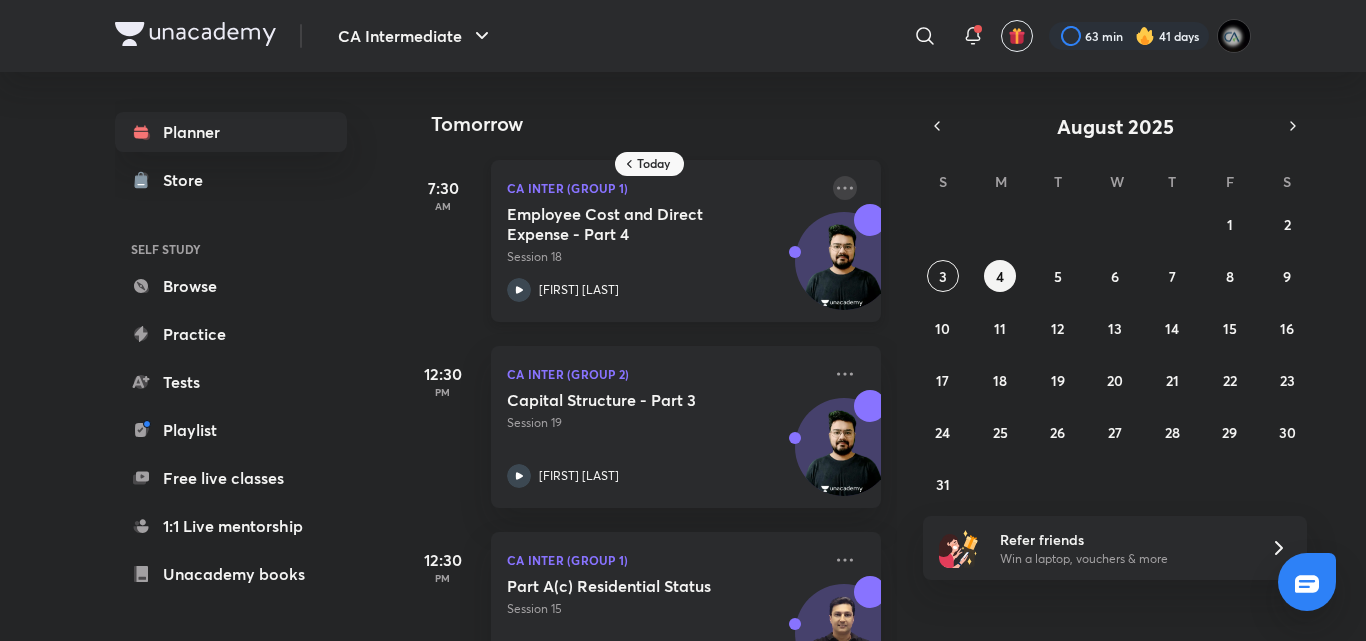 click 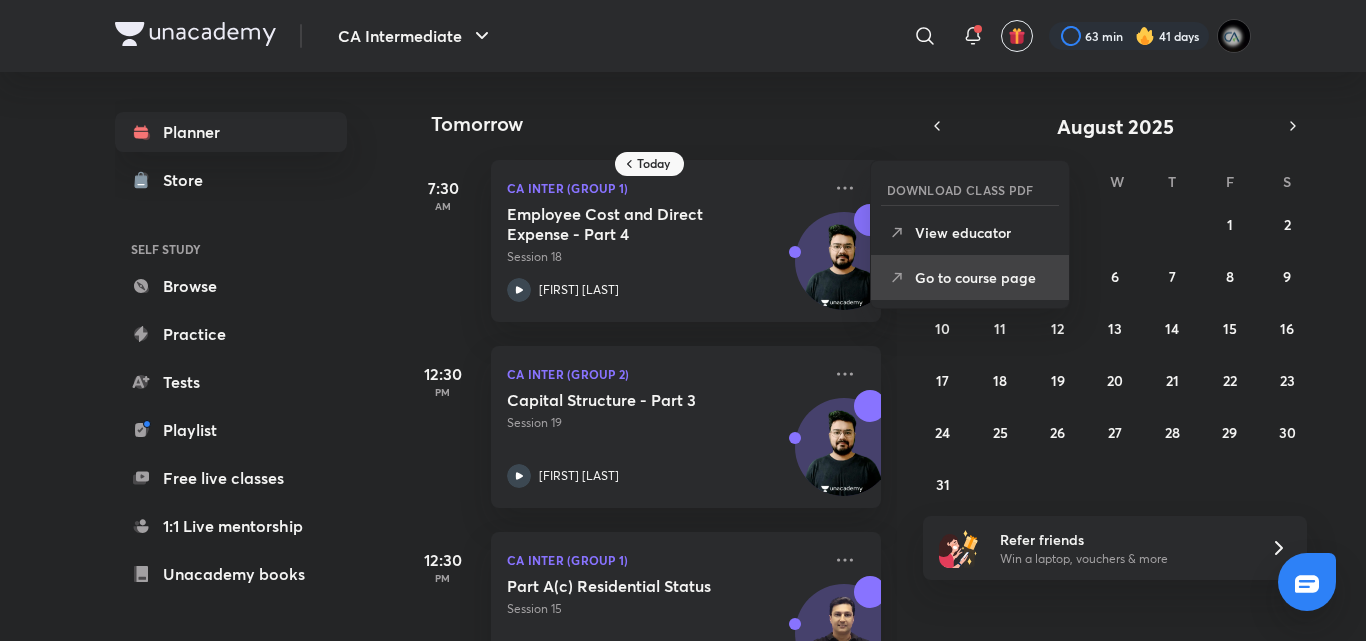 click on "Go to course page" at bounding box center (984, 277) 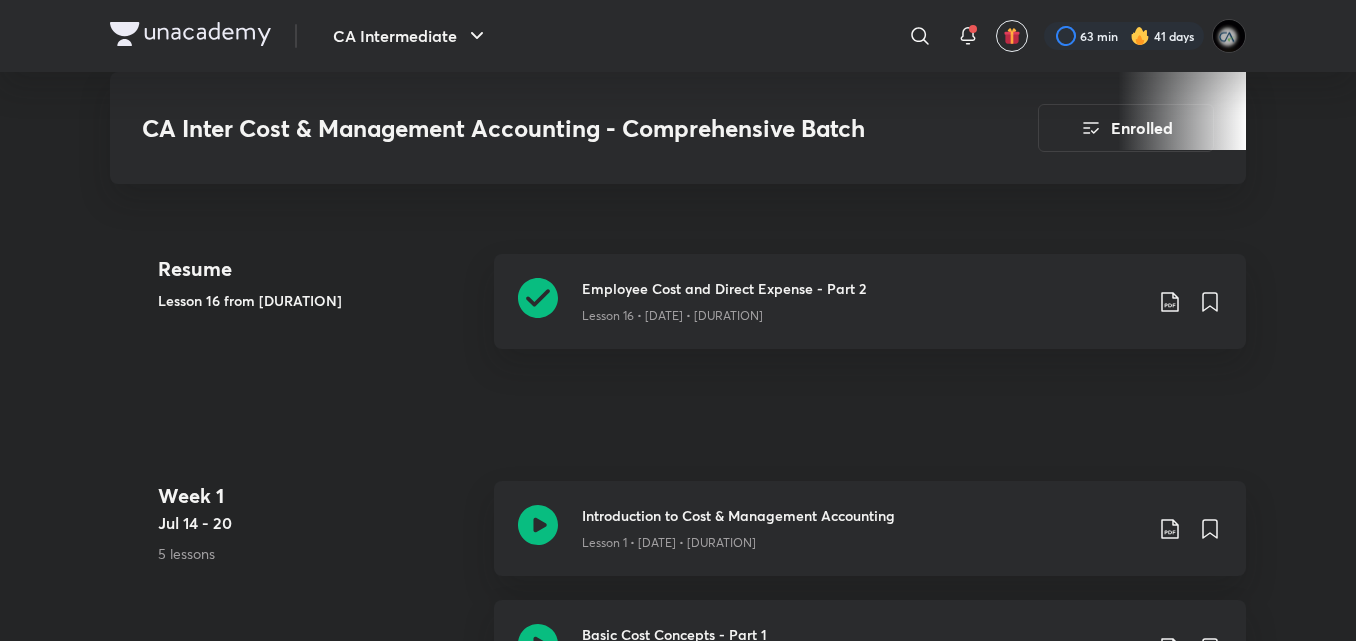 scroll, scrollTop: 807, scrollLeft: 0, axis: vertical 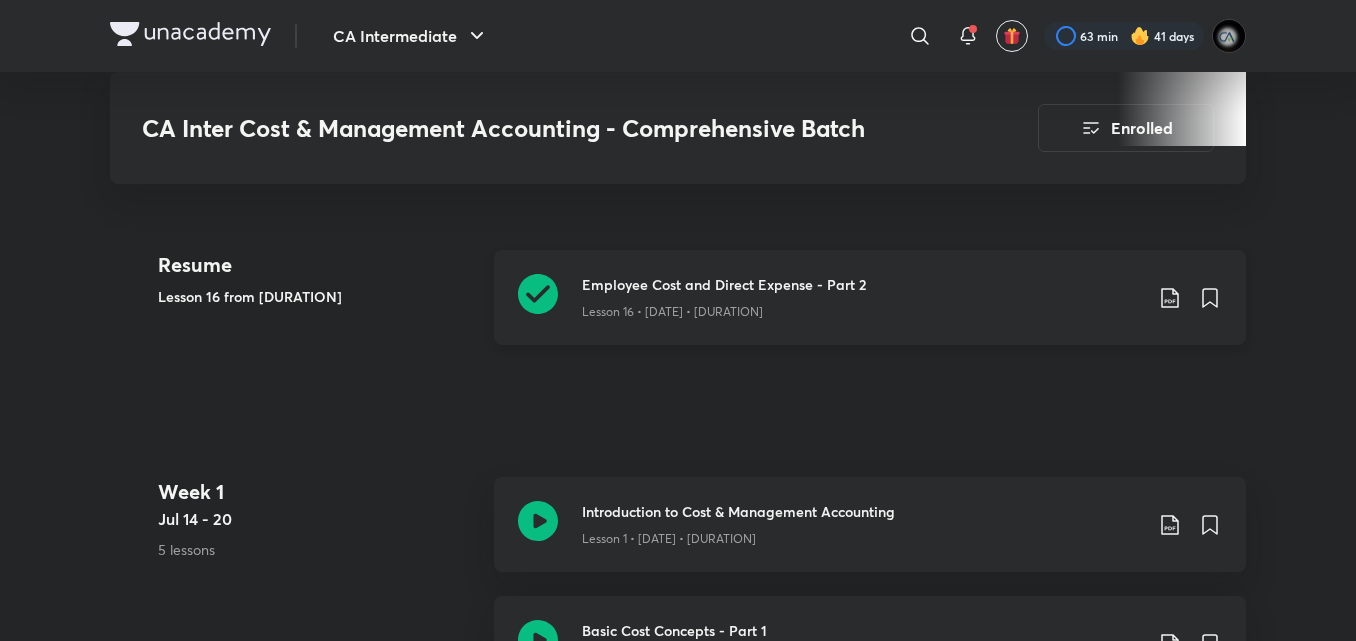 click on "Employee Cost and Direct Expense - Part 2" at bounding box center [862, 284] 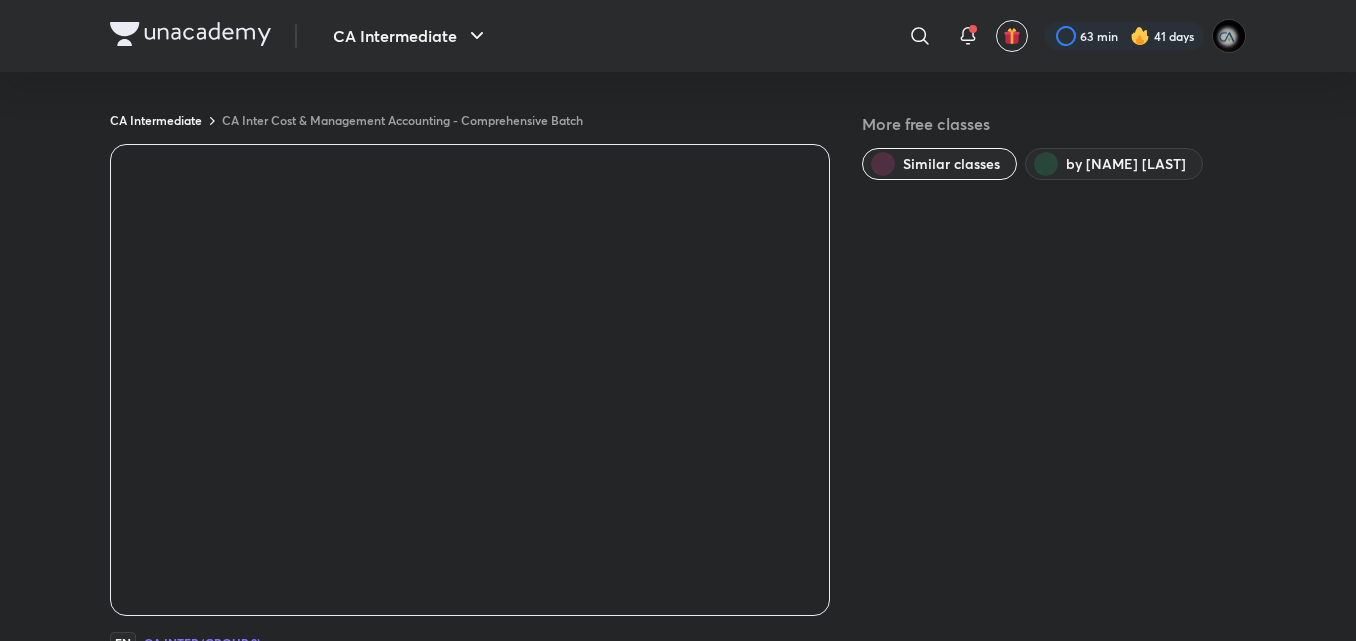 scroll, scrollTop: 0, scrollLeft: 0, axis: both 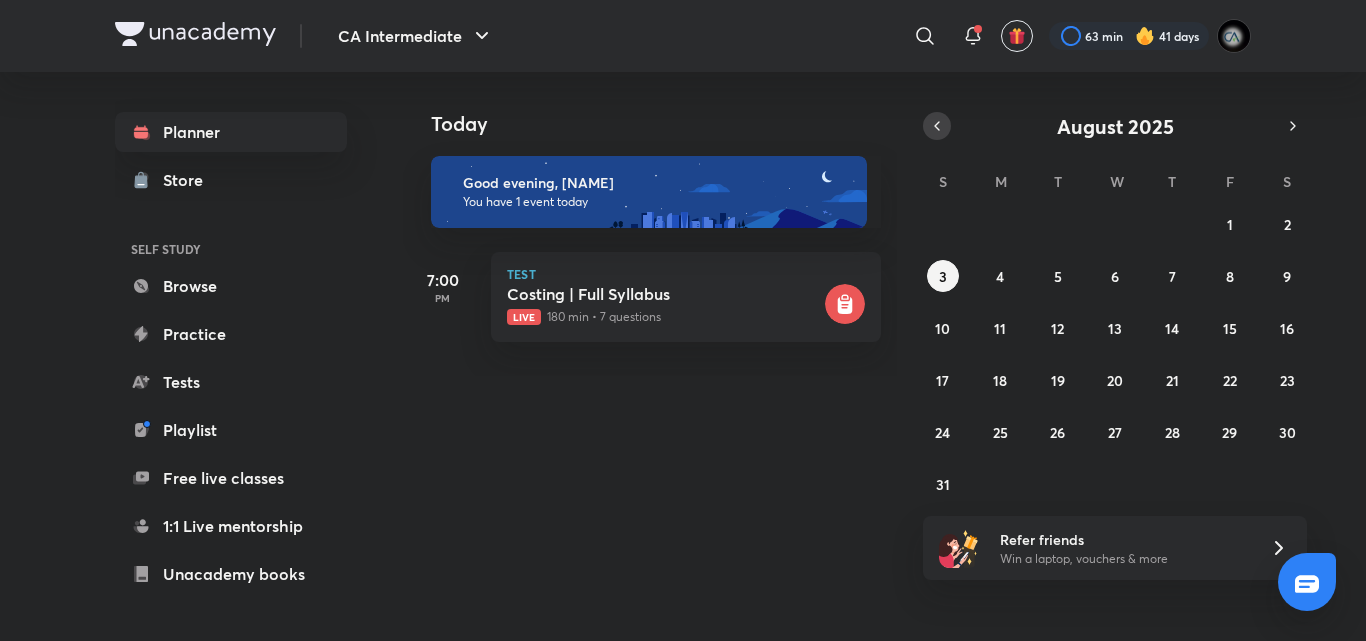 click at bounding box center [937, 126] 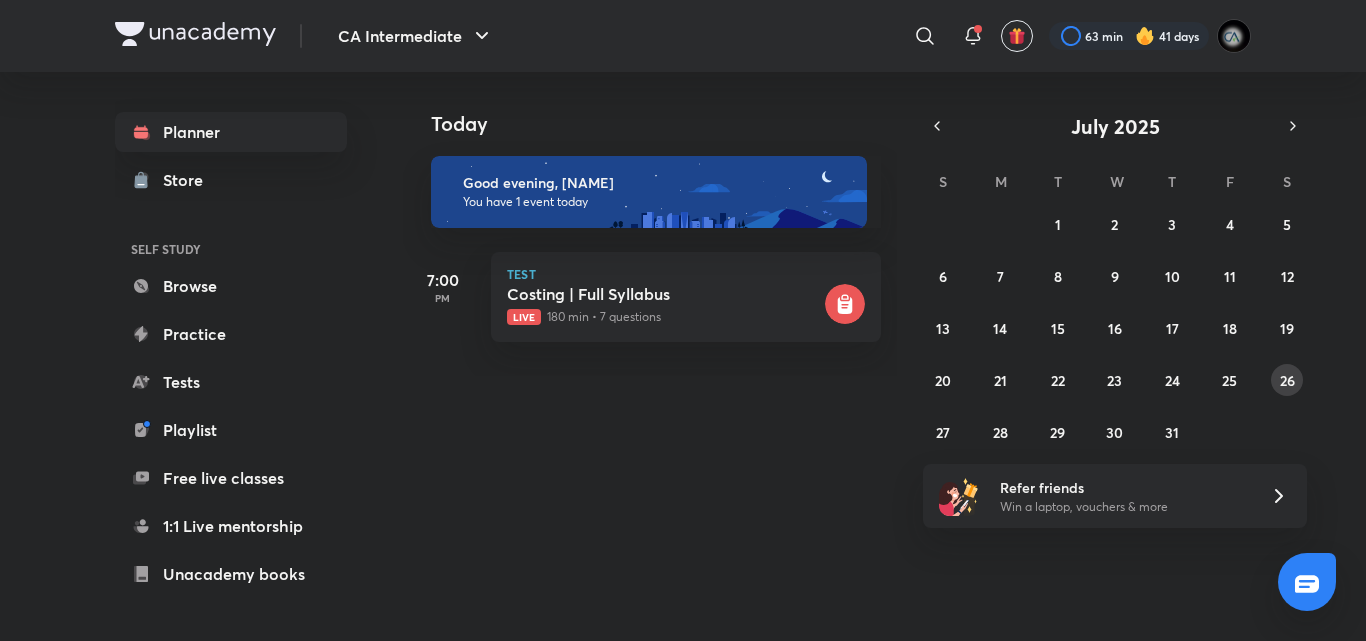 click on "26" at bounding box center (1287, 380) 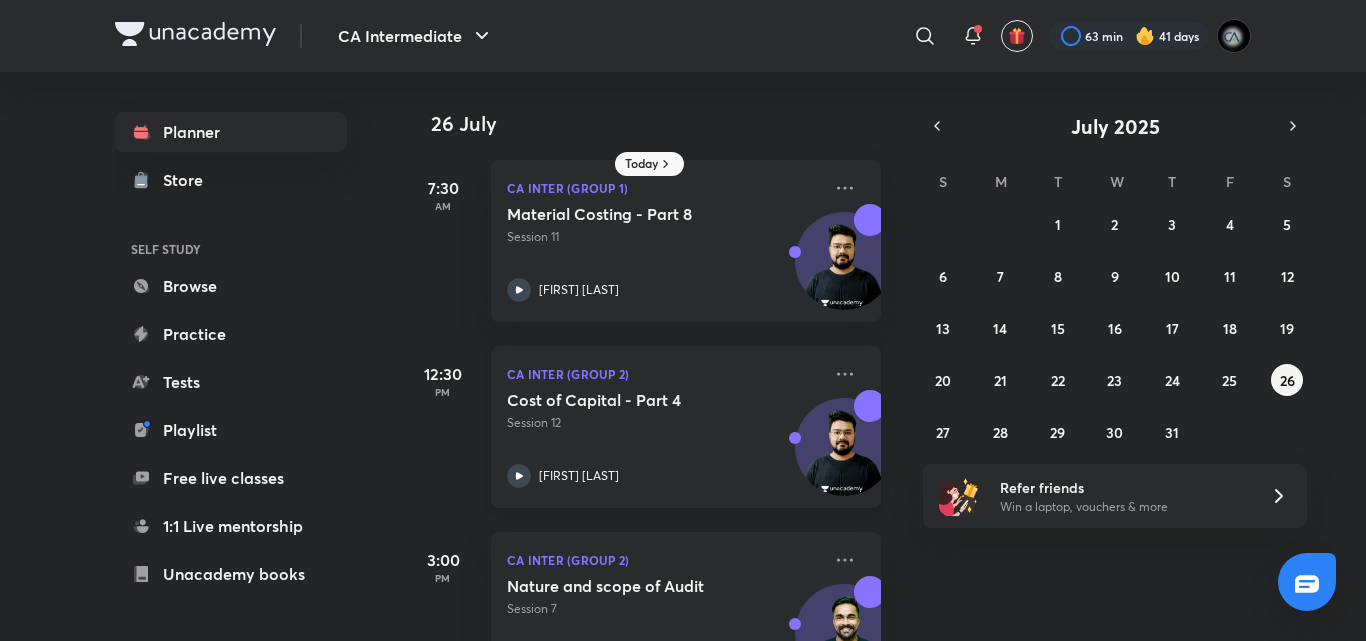 click on "Cost of Capital - Part 4 Session 12 Aditya Sharma" at bounding box center [664, 439] 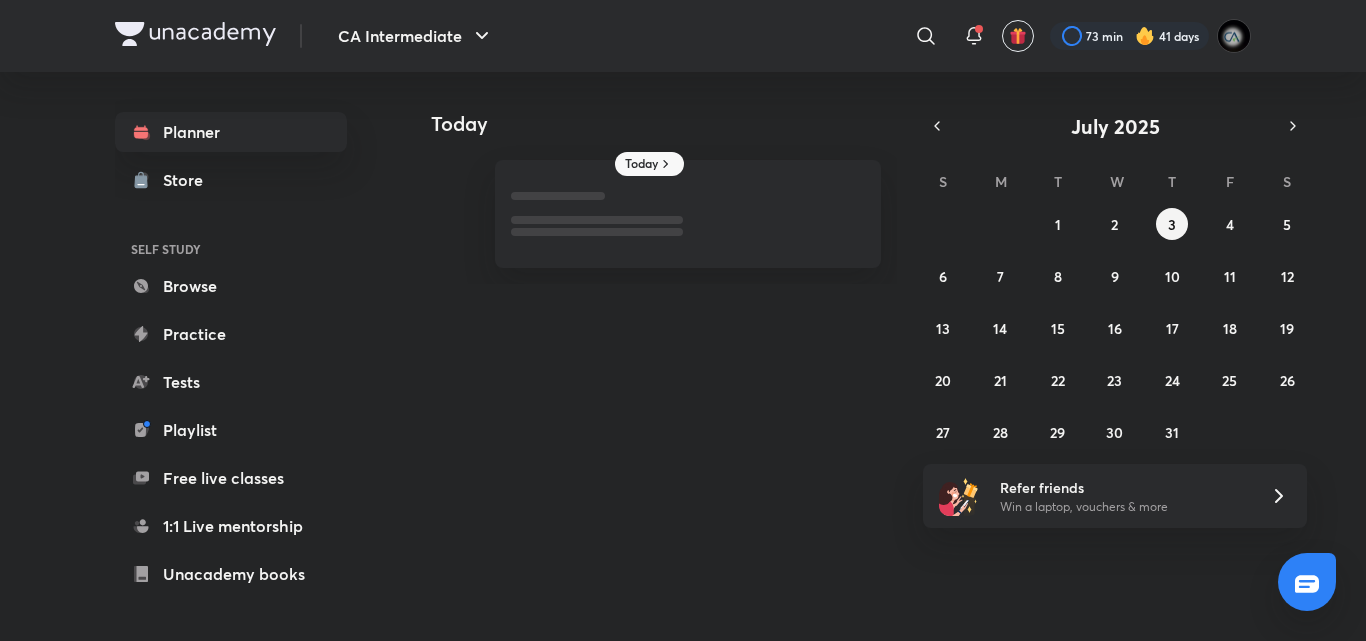 scroll, scrollTop: 0, scrollLeft: 0, axis: both 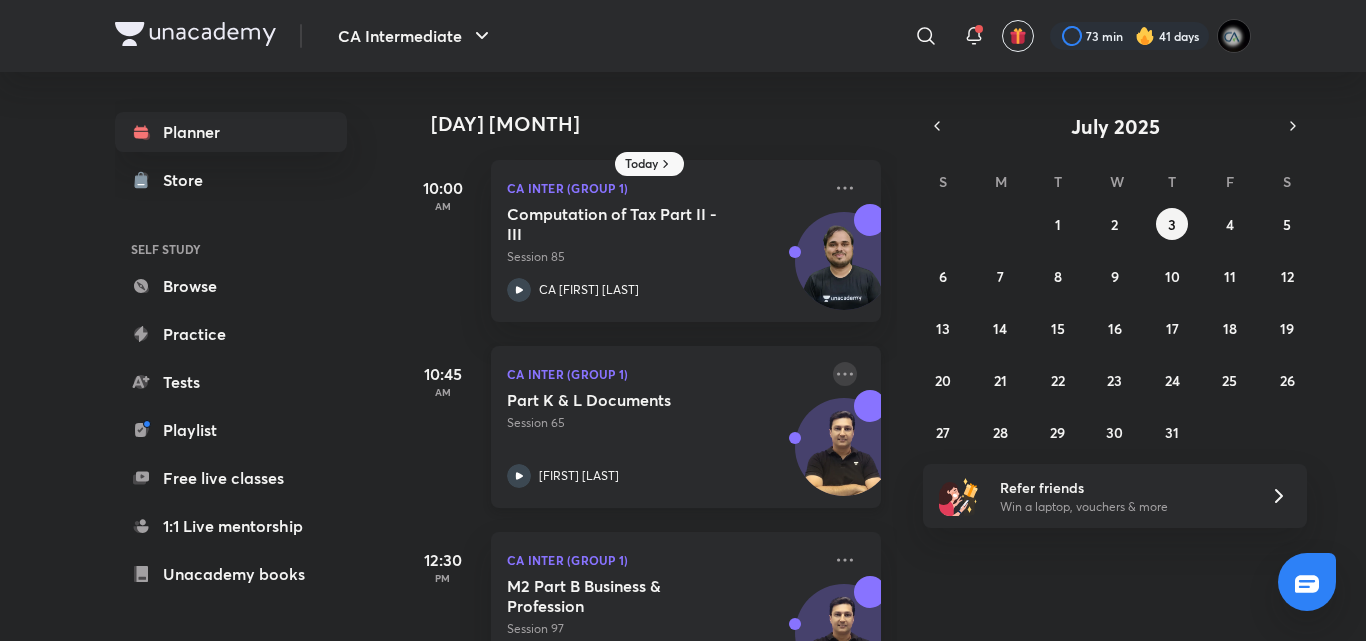 click 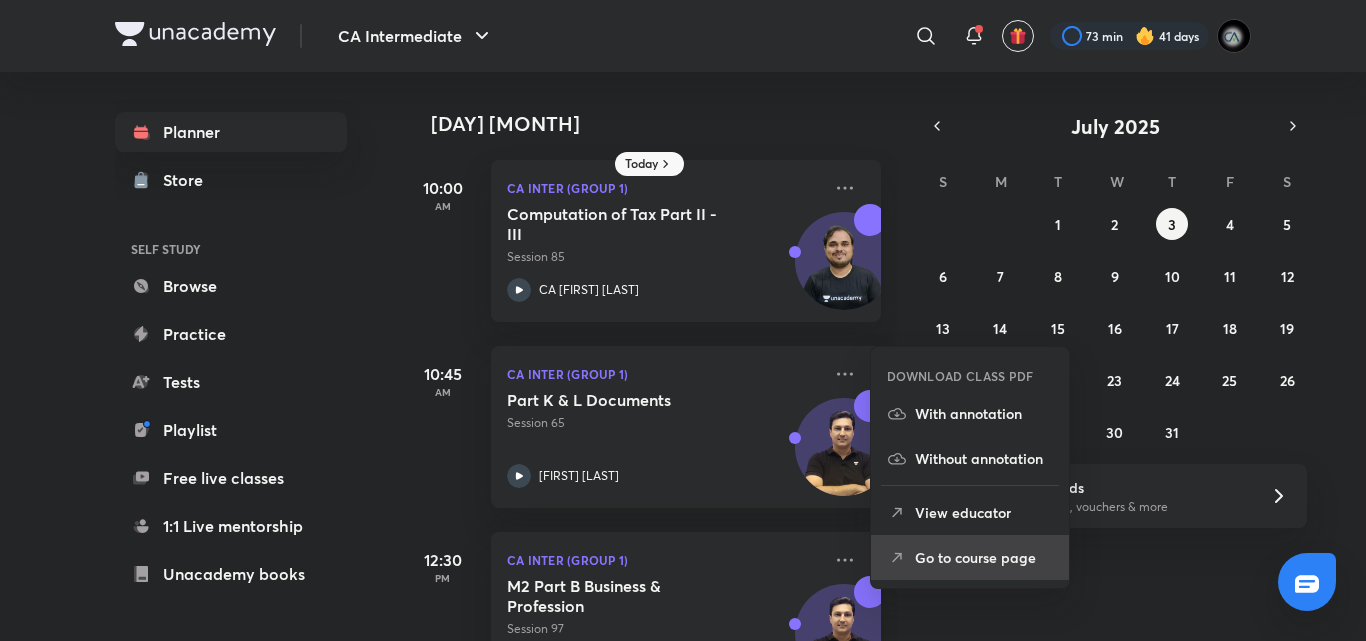click on "Go to course page" at bounding box center [970, 557] 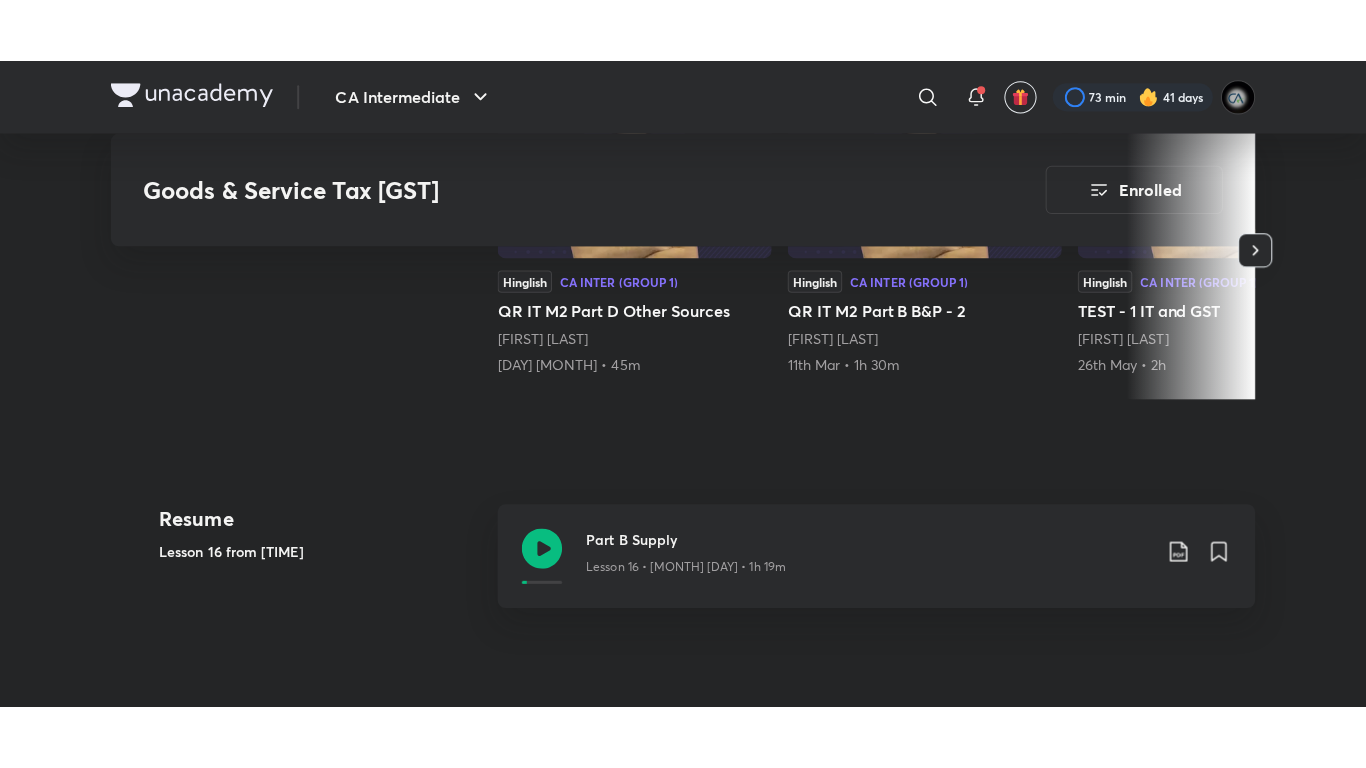 scroll, scrollTop: 780, scrollLeft: 0, axis: vertical 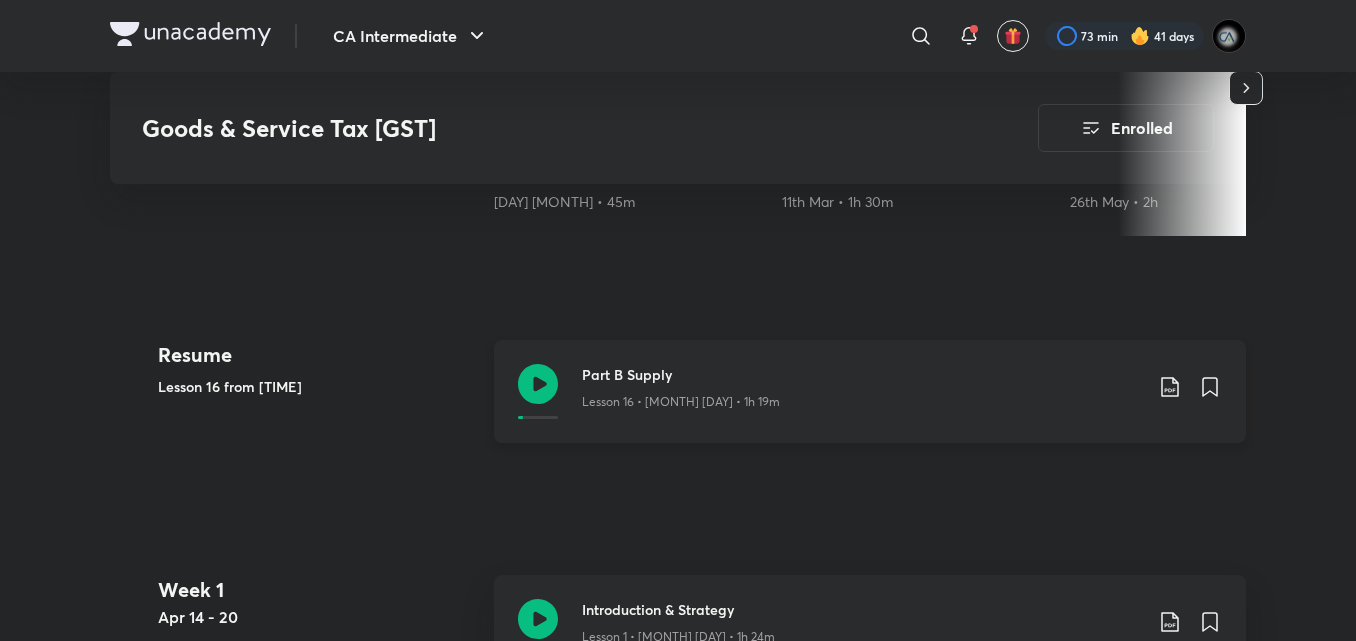 click on "Lesson 16 • [MONTH] [DAY] • 1h 19m" at bounding box center [862, 398] 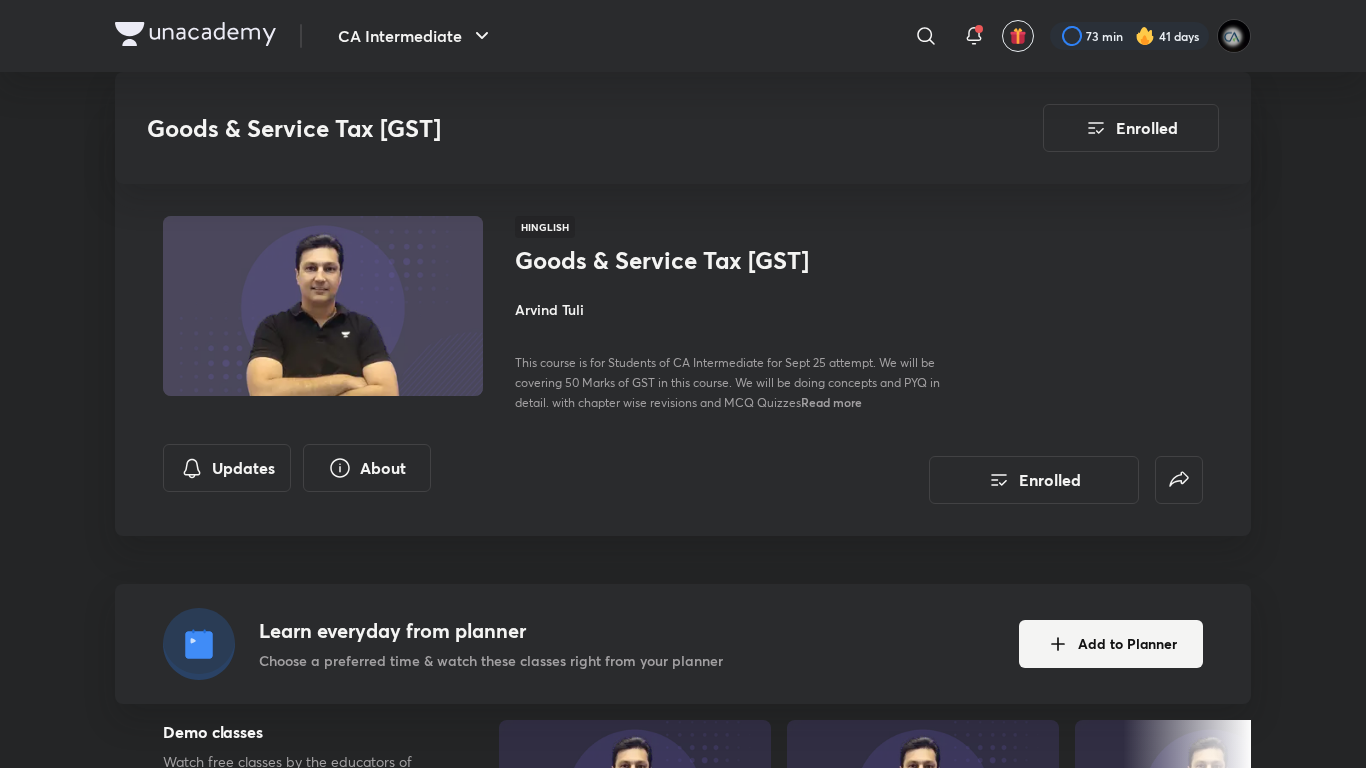 scroll, scrollTop: 780, scrollLeft: 0, axis: vertical 